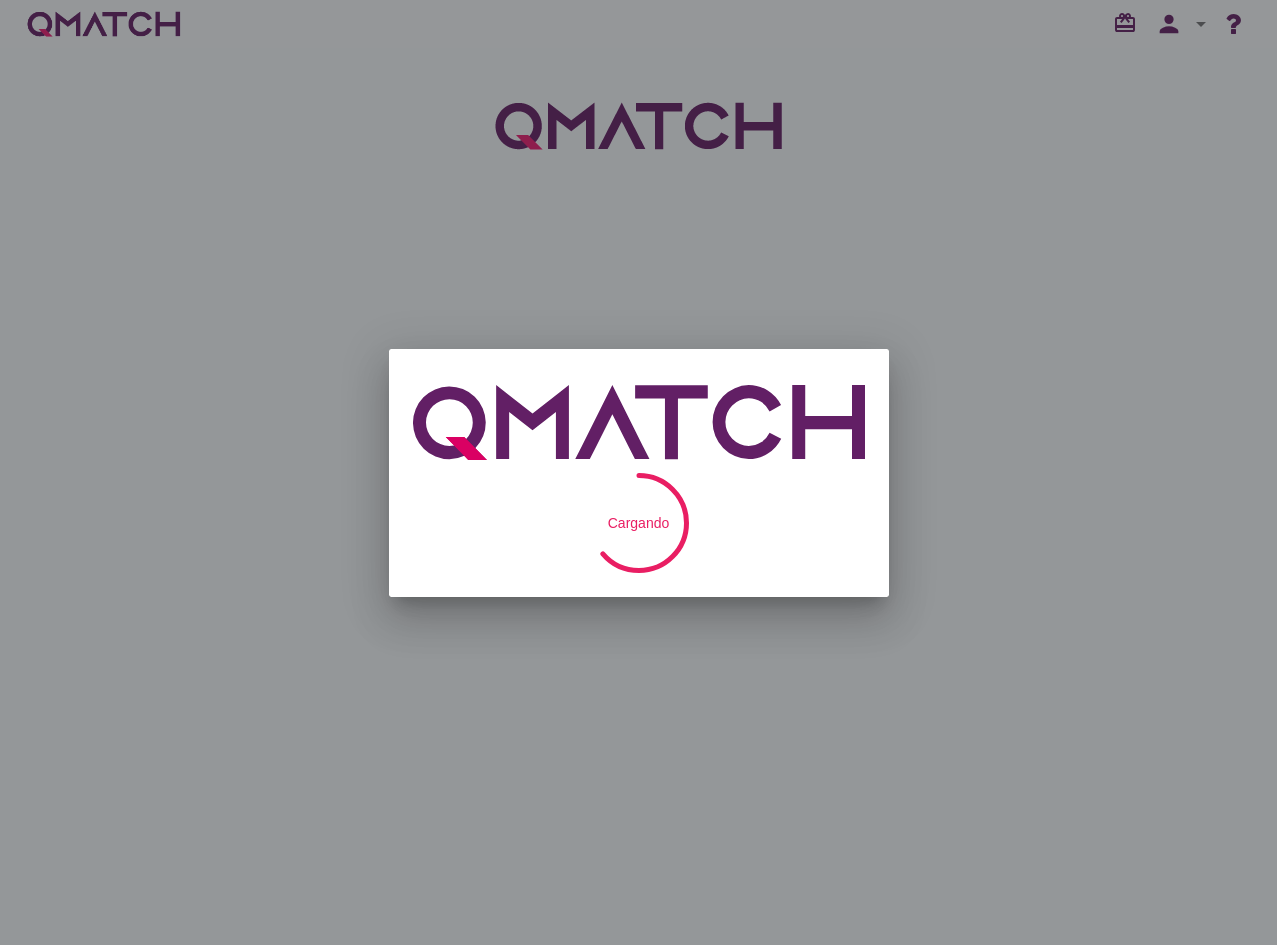 scroll, scrollTop: 0, scrollLeft: 0, axis: both 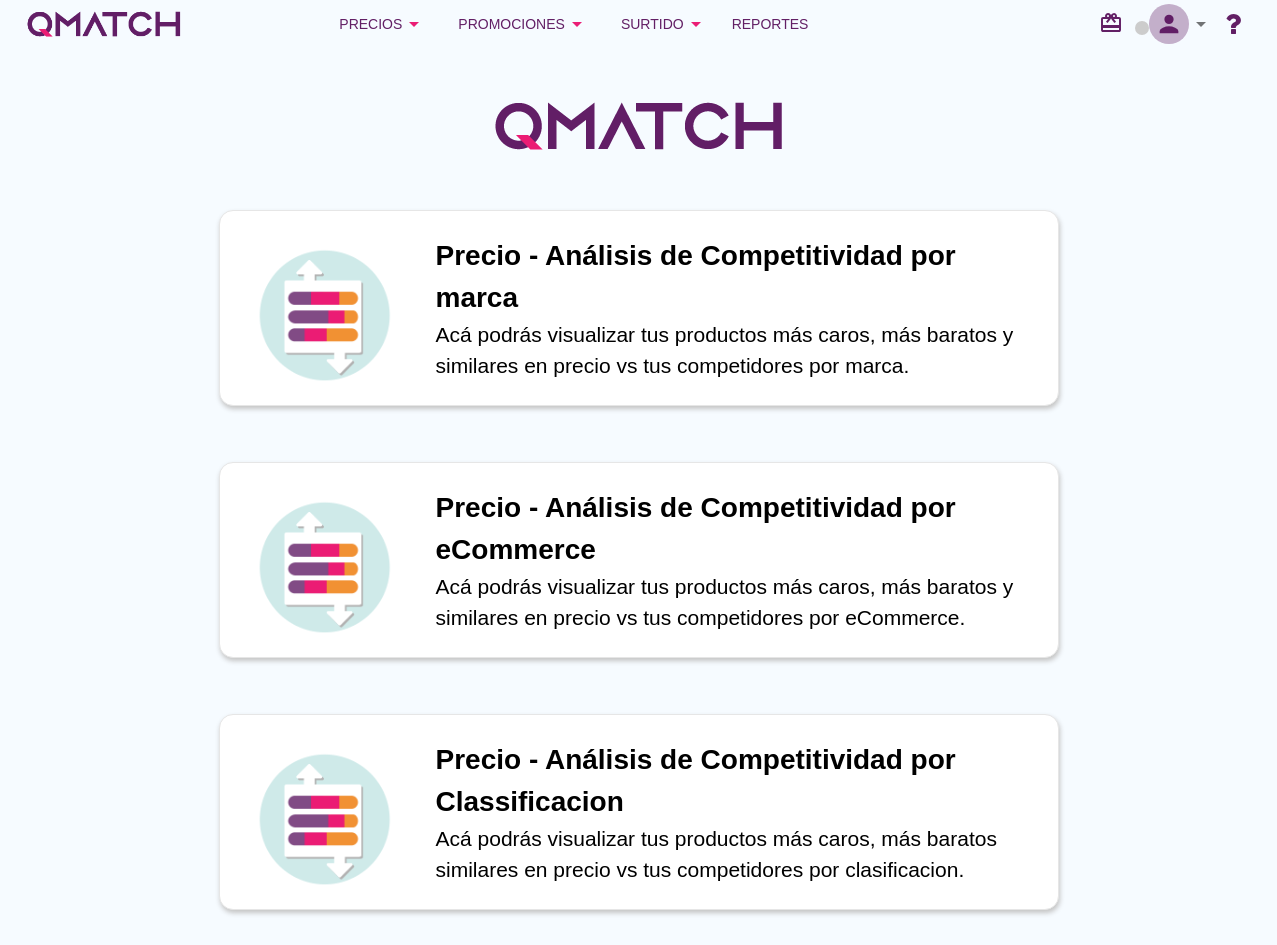 click on "person" at bounding box center [1169, 24] 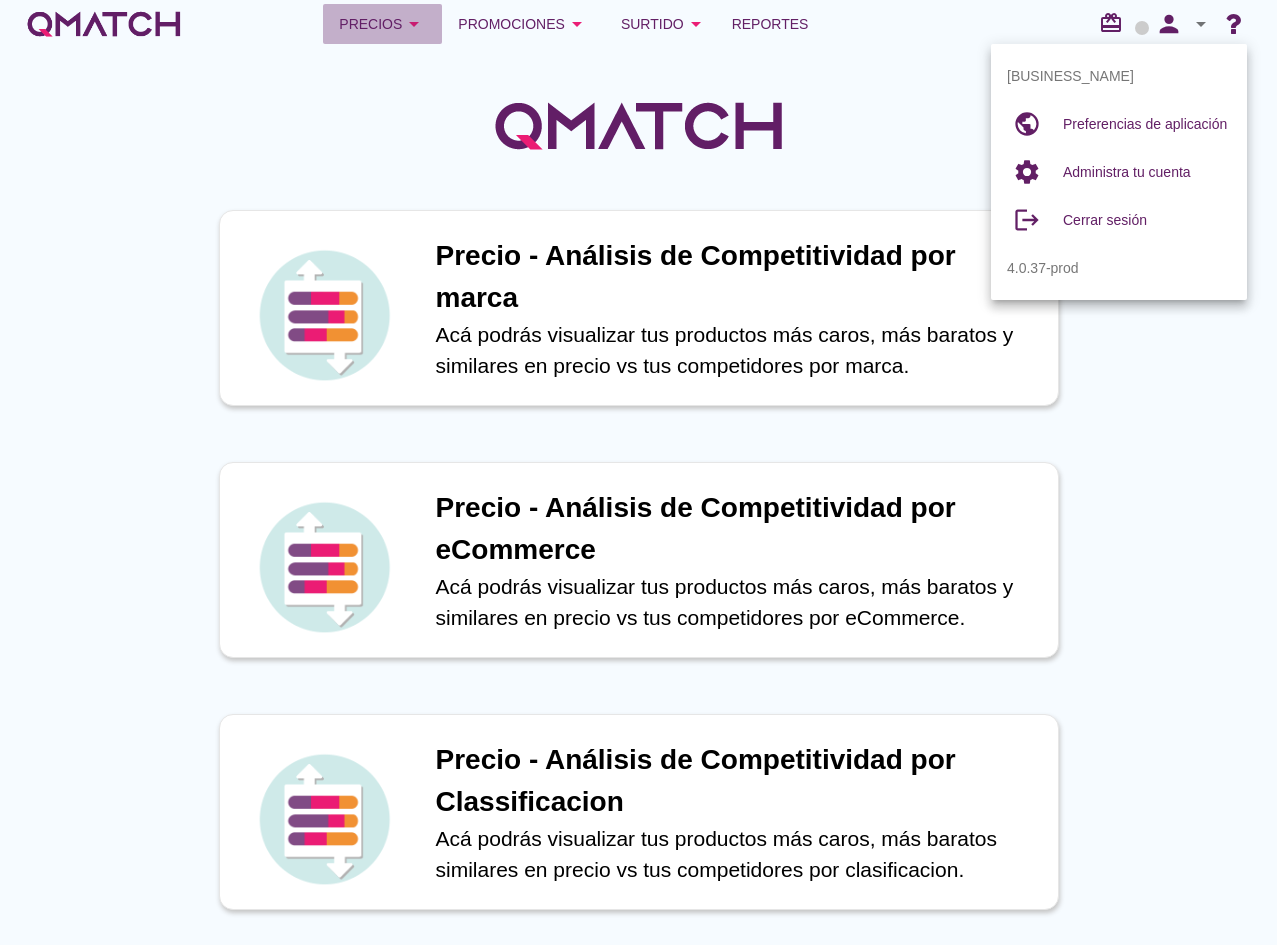 click on "Precios
arrow_drop_down" at bounding box center (382, 24) 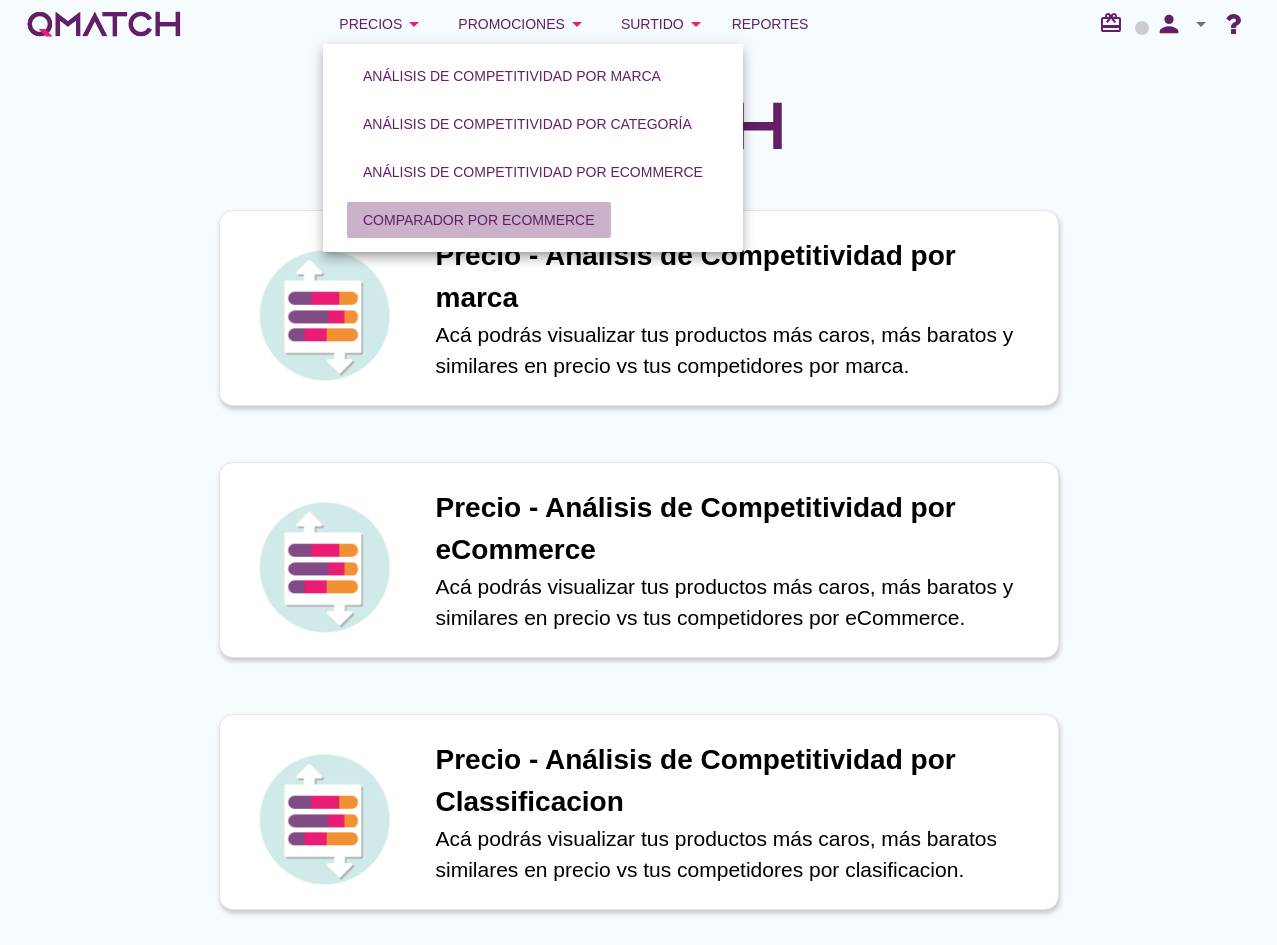 click on "Comparador por eCommerce" at bounding box center (479, 220) 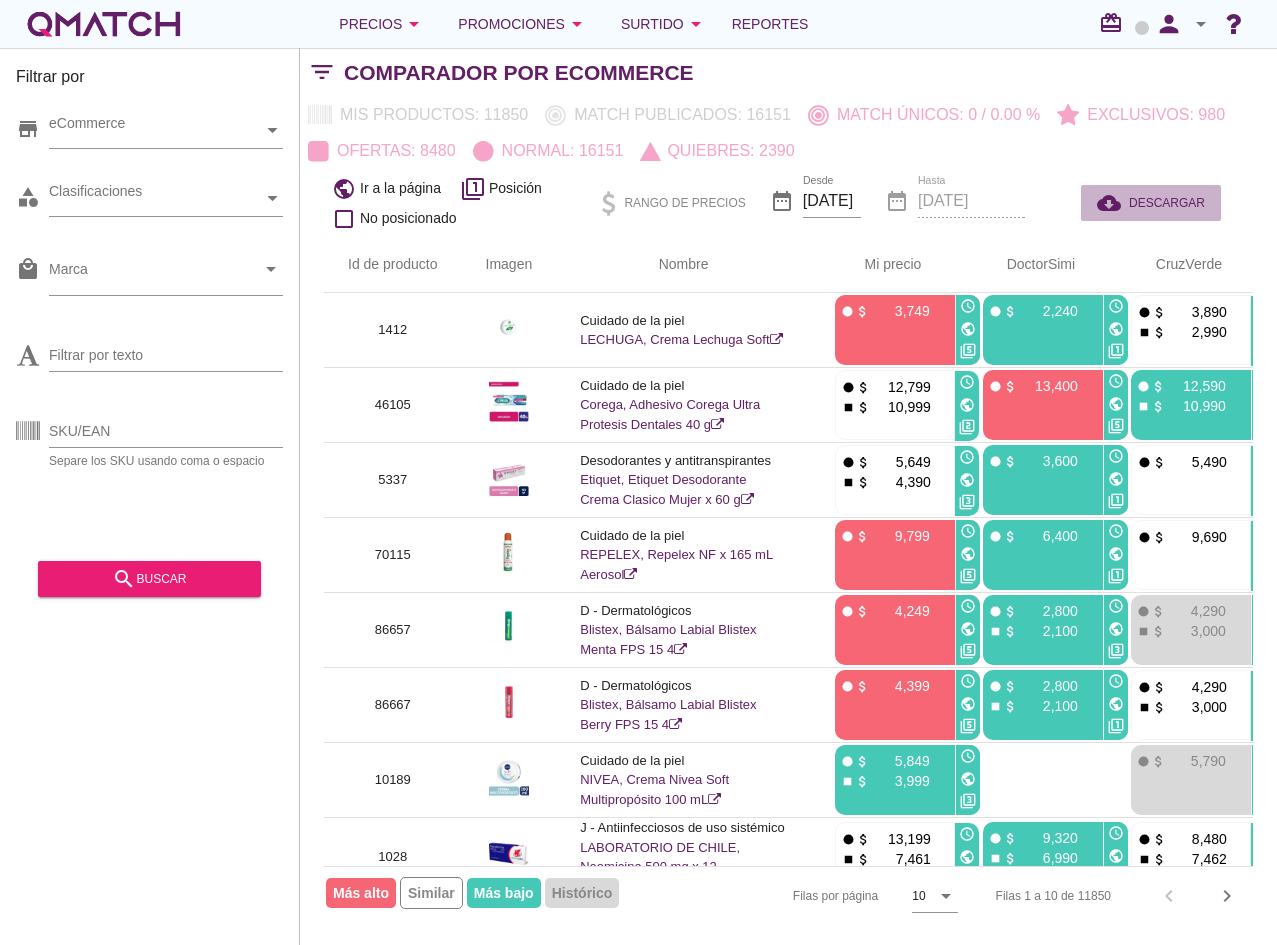click on "cloud_download" at bounding box center (1113, 203) 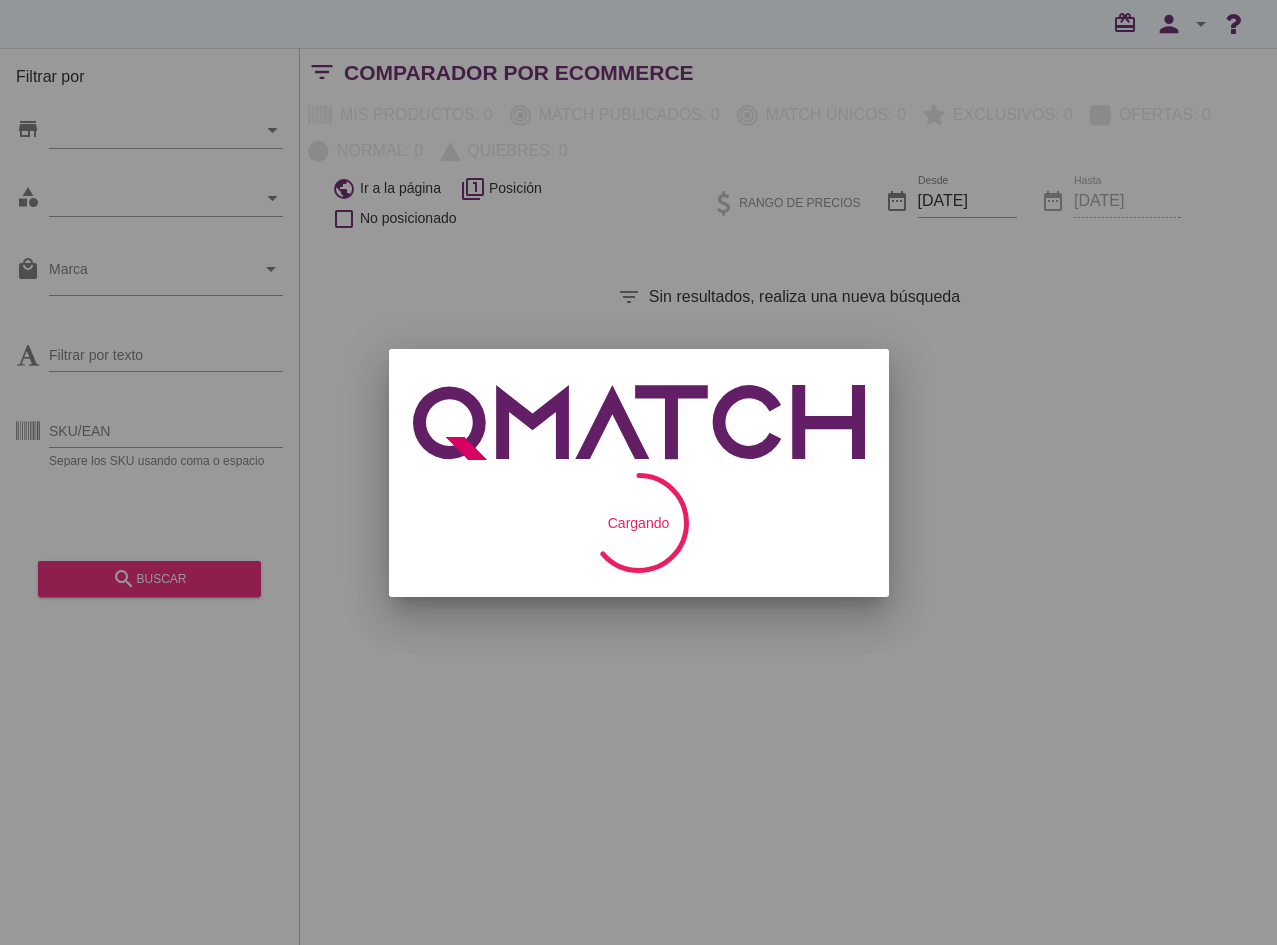 scroll, scrollTop: 0, scrollLeft: 0, axis: both 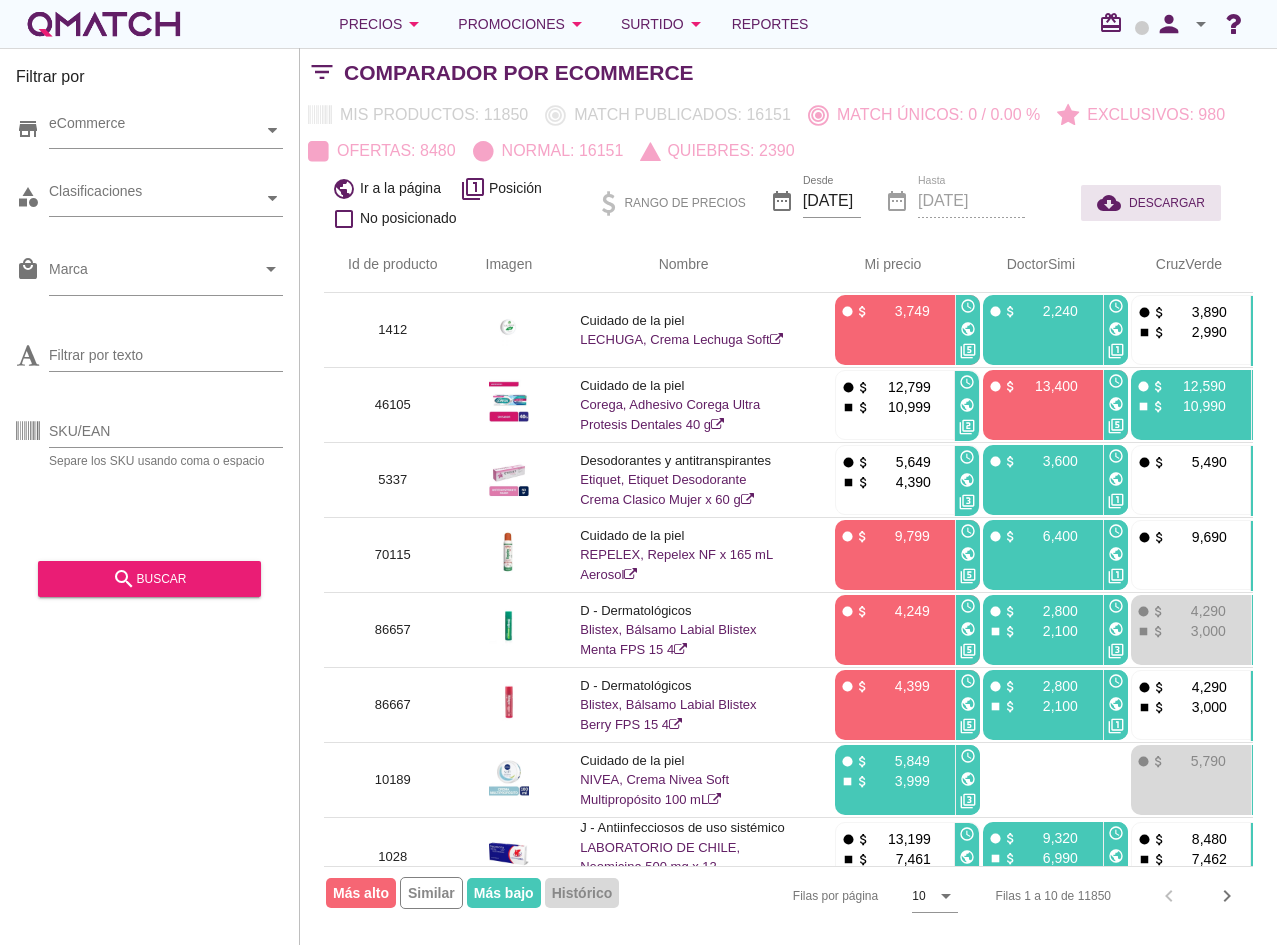 click on "DESCARGAR" at bounding box center (1167, 203) 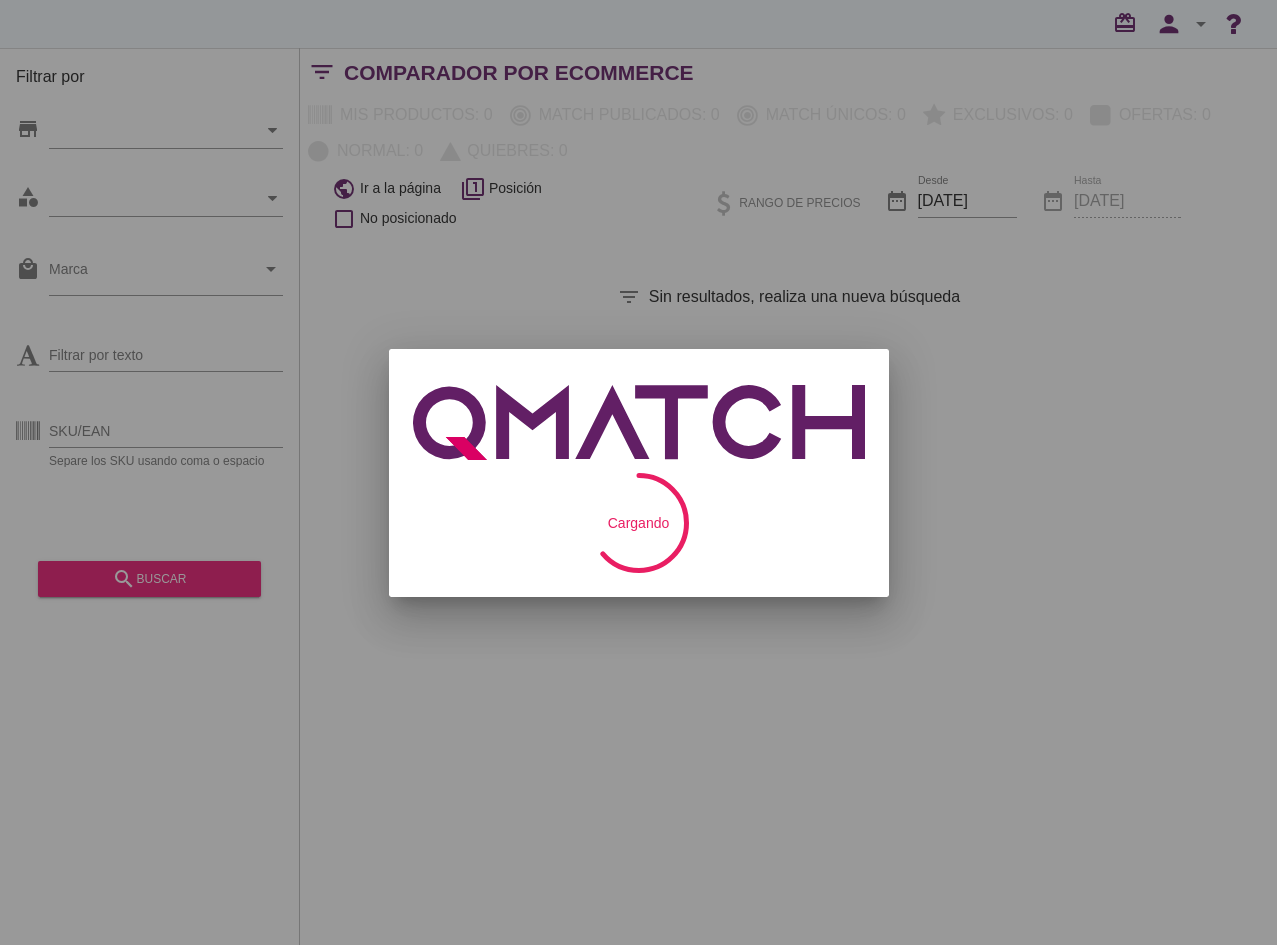 scroll, scrollTop: 0, scrollLeft: 0, axis: both 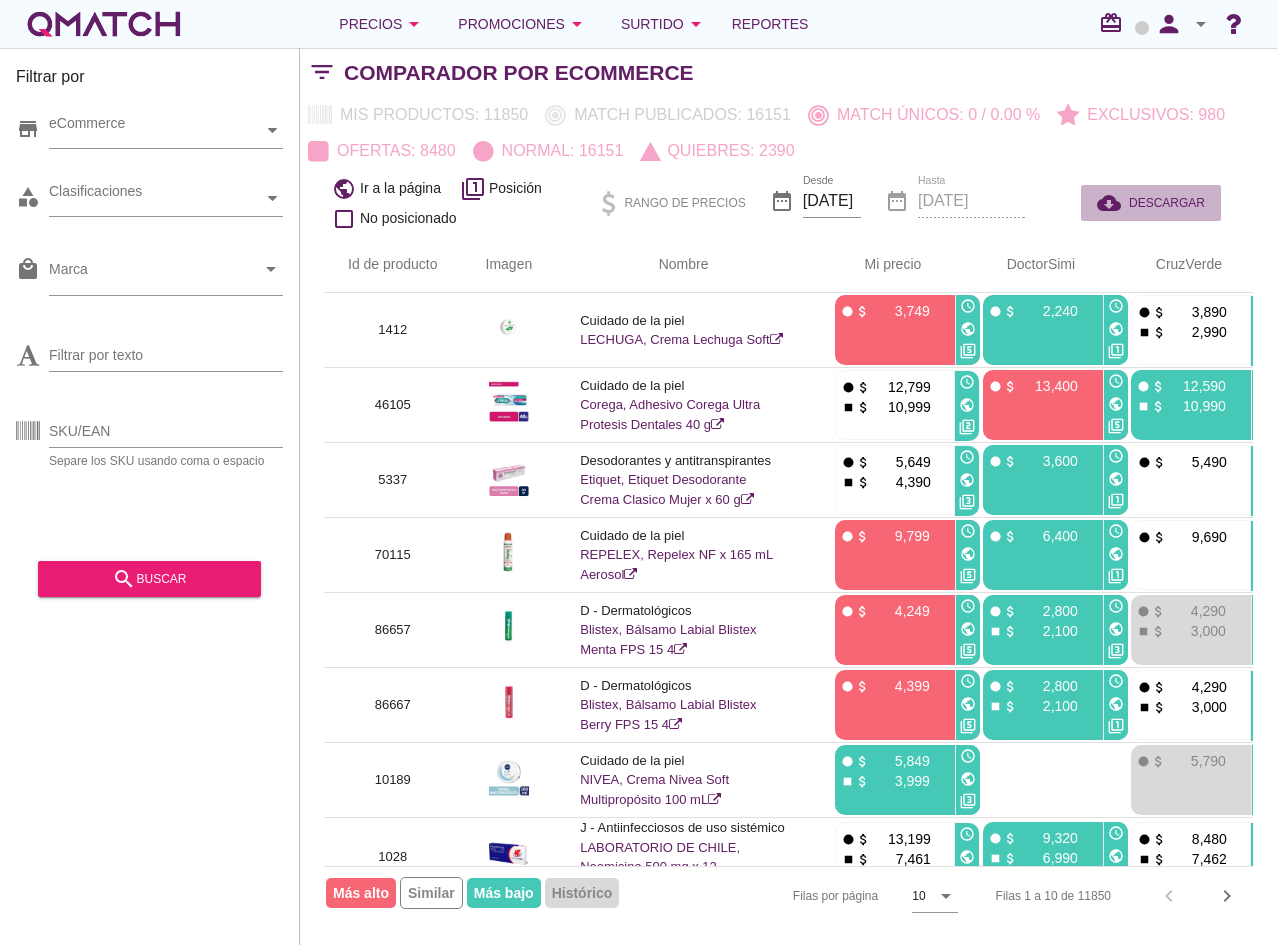 click on "DESCARGAR" at bounding box center (1167, 203) 